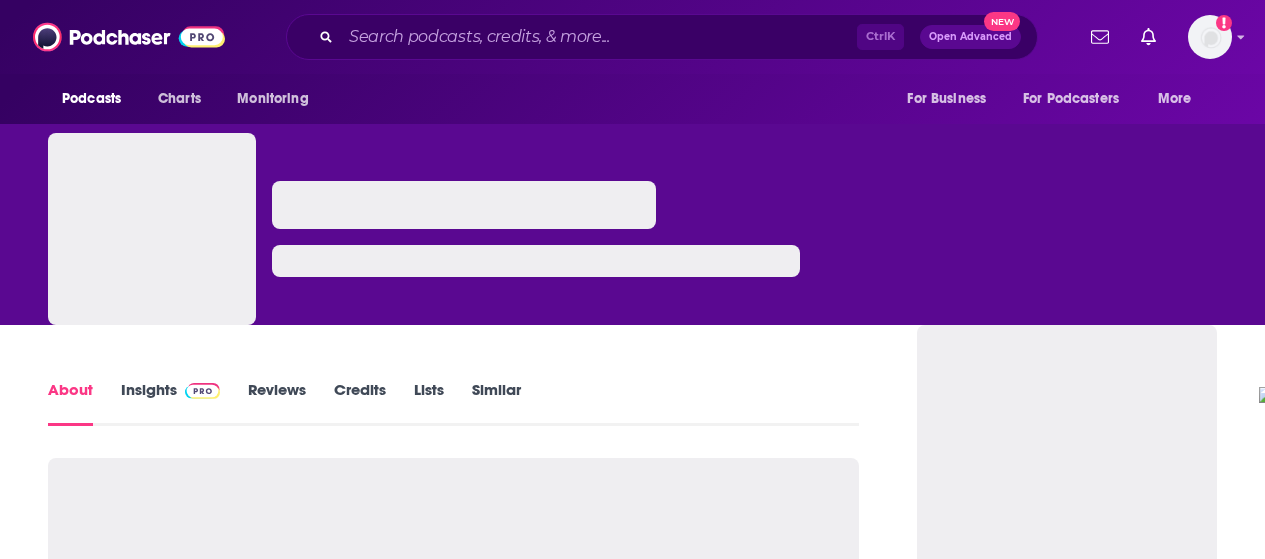 scroll, scrollTop: 0, scrollLeft: 0, axis: both 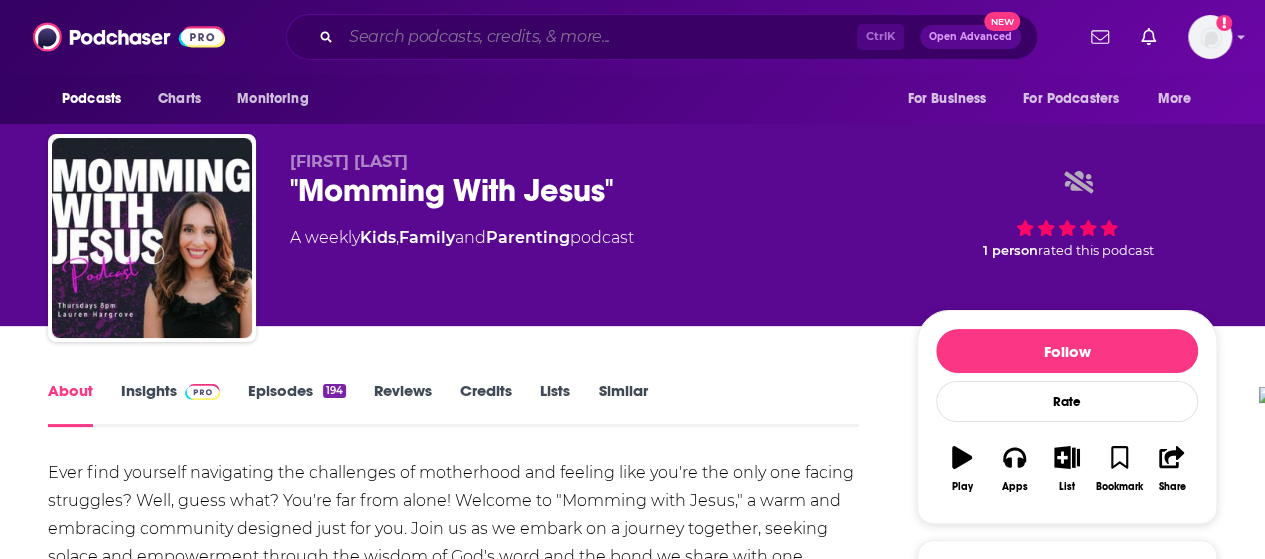 click at bounding box center (599, 37) 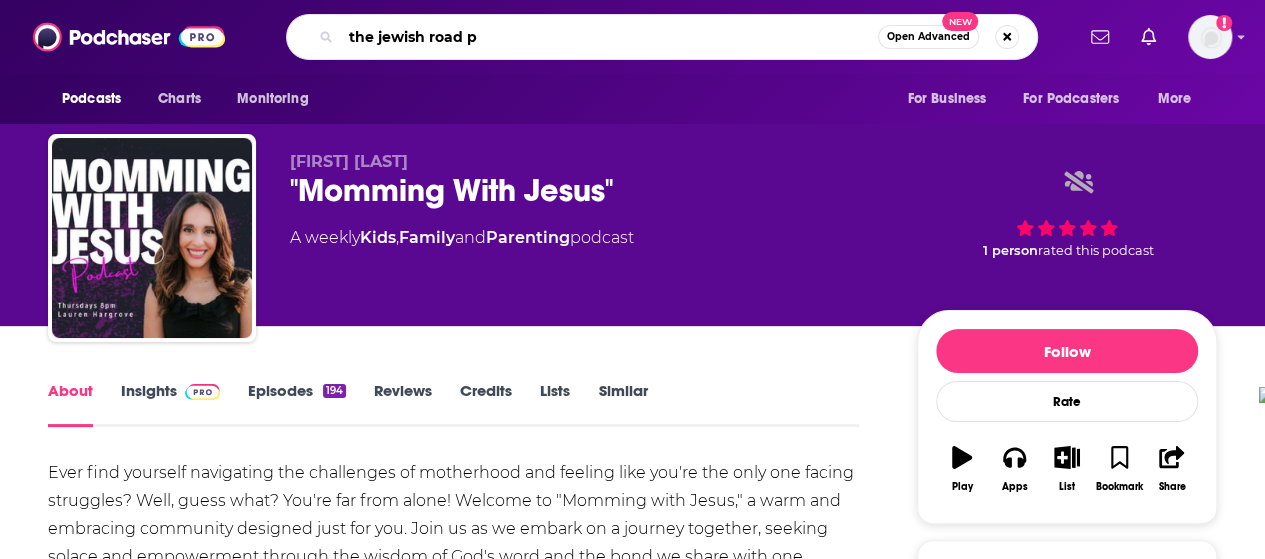 type on "the jewish road" 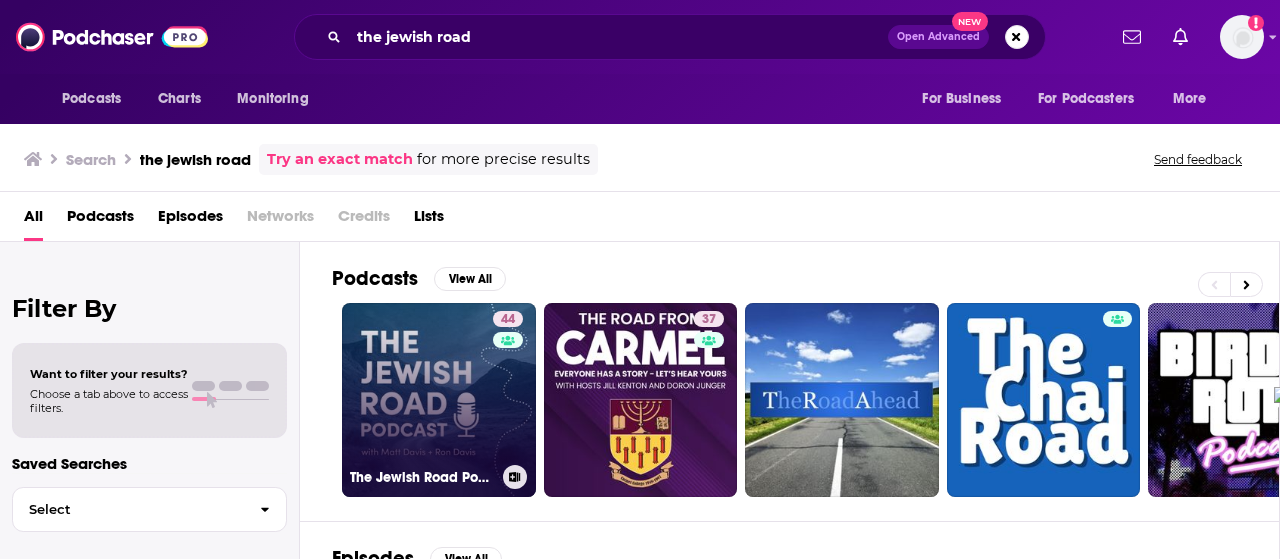click on "44 The Jewish Road Podcast" at bounding box center (439, 400) 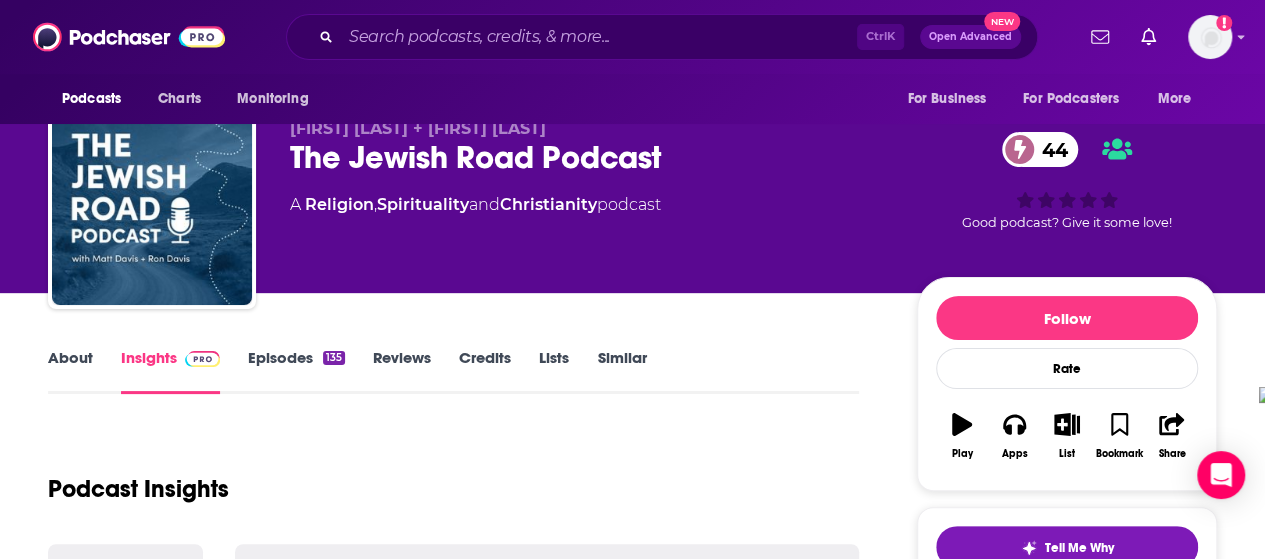 scroll, scrollTop: 0, scrollLeft: 0, axis: both 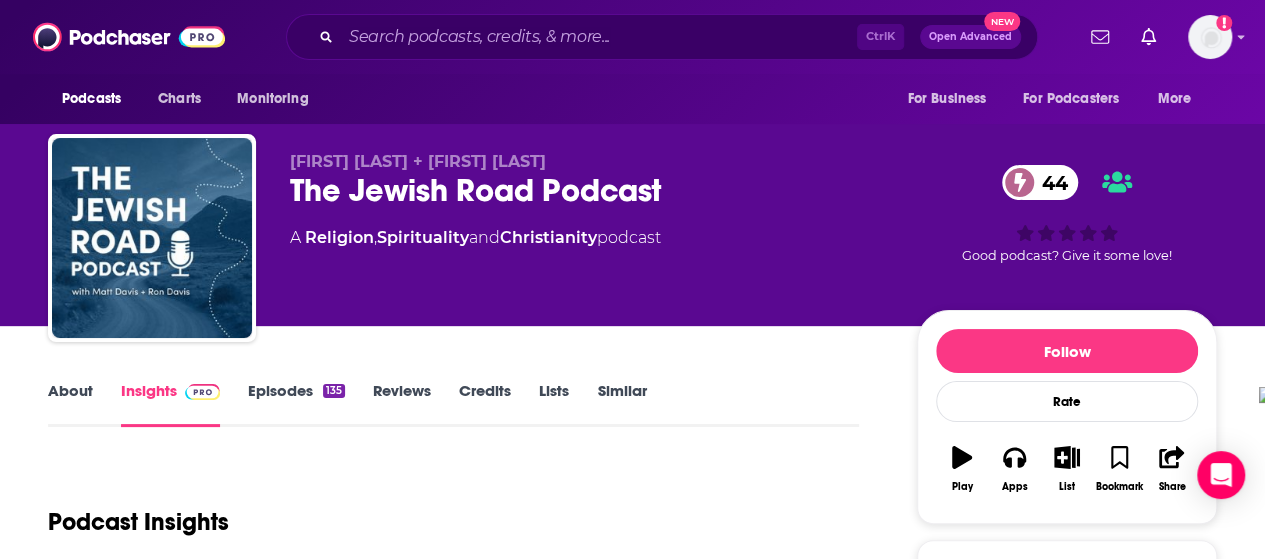 click on "About" at bounding box center (70, 404) 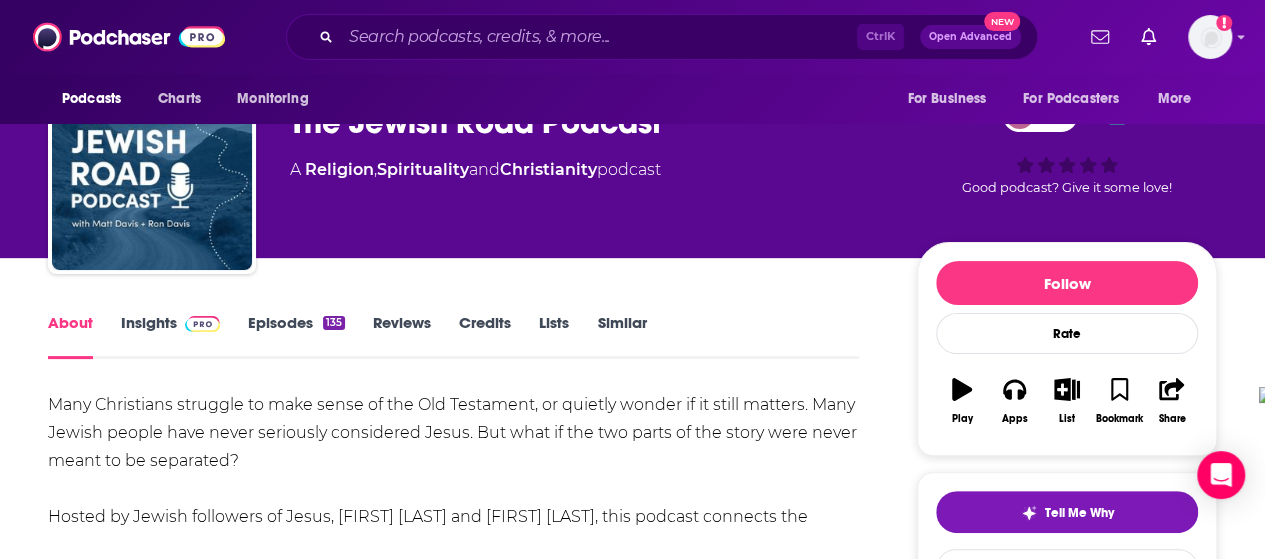 scroll, scrollTop: 100, scrollLeft: 0, axis: vertical 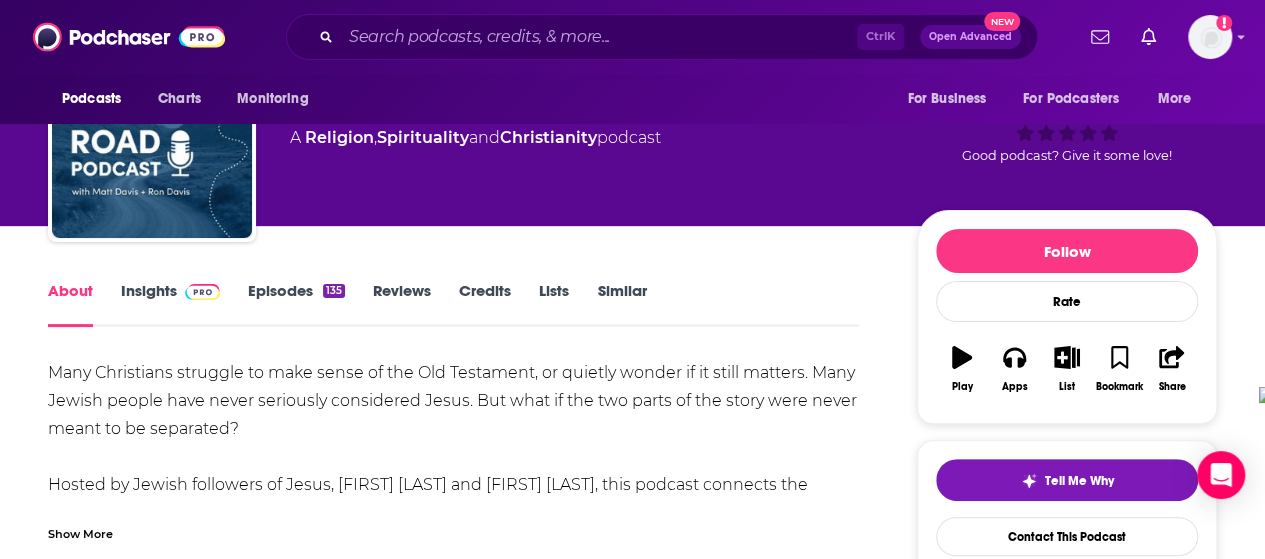 click at bounding box center [198, 290] 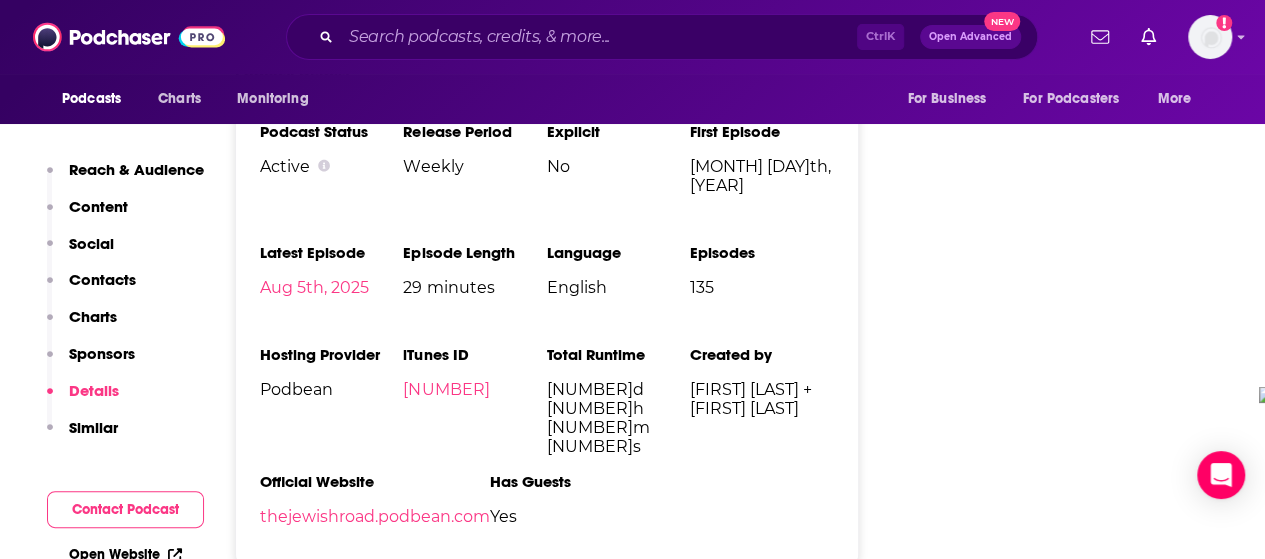 scroll, scrollTop: 2500, scrollLeft: 0, axis: vertical 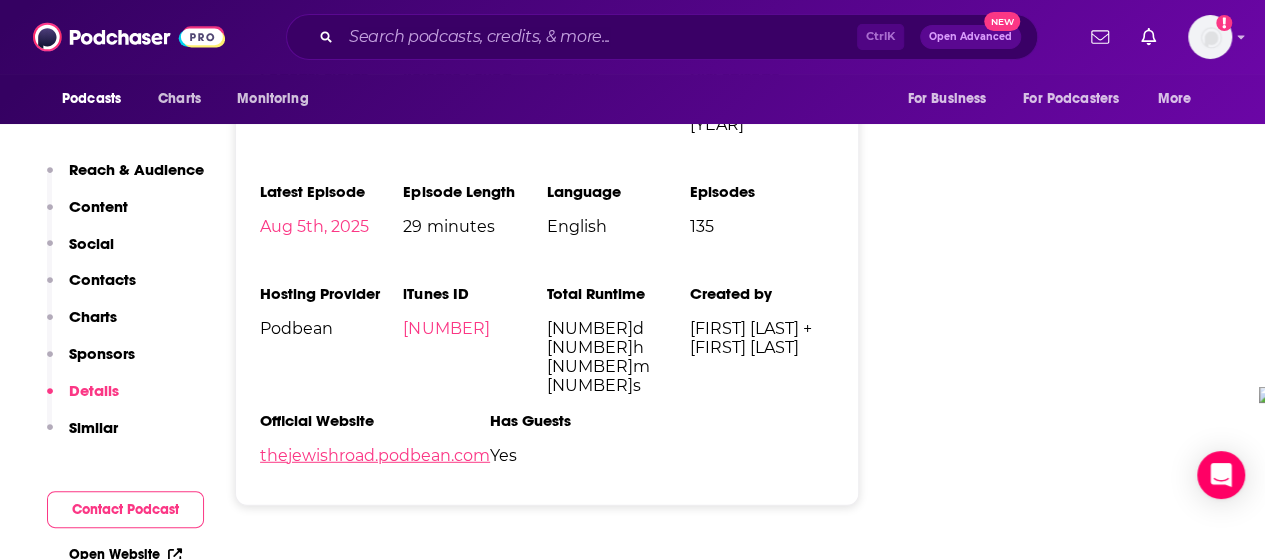 click on "thejewishroad.podbean.com" at bounding box center (375, 455) 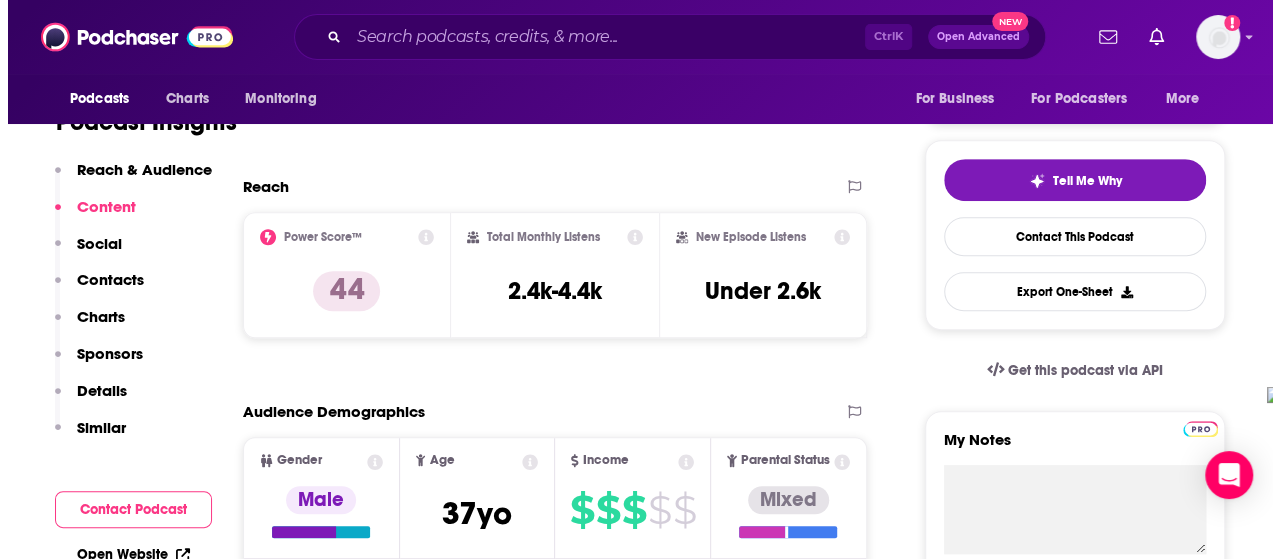 scroll, scrollTop: 0, scrollLeft: 0, axis: both 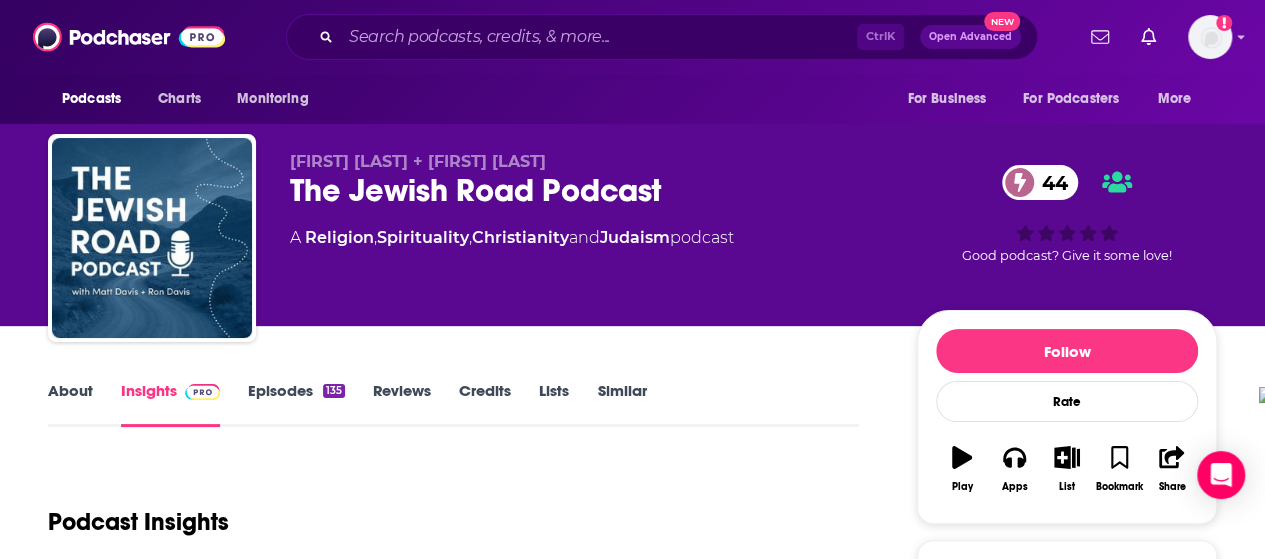 click on "About" at bounding box center [70, 404] 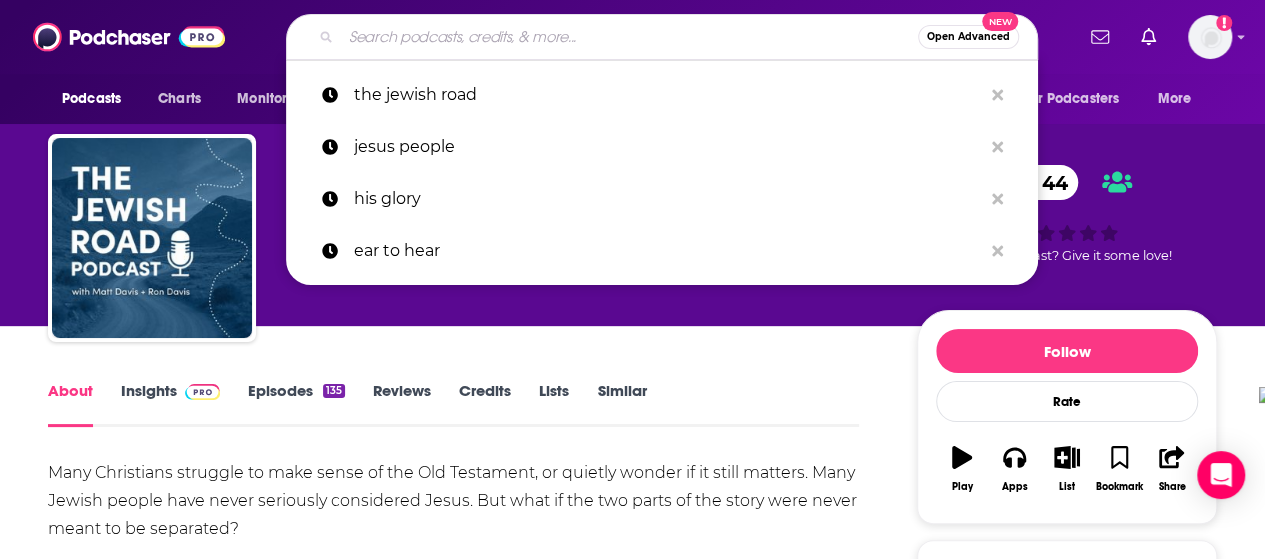 click at bounding box center [629, 37] 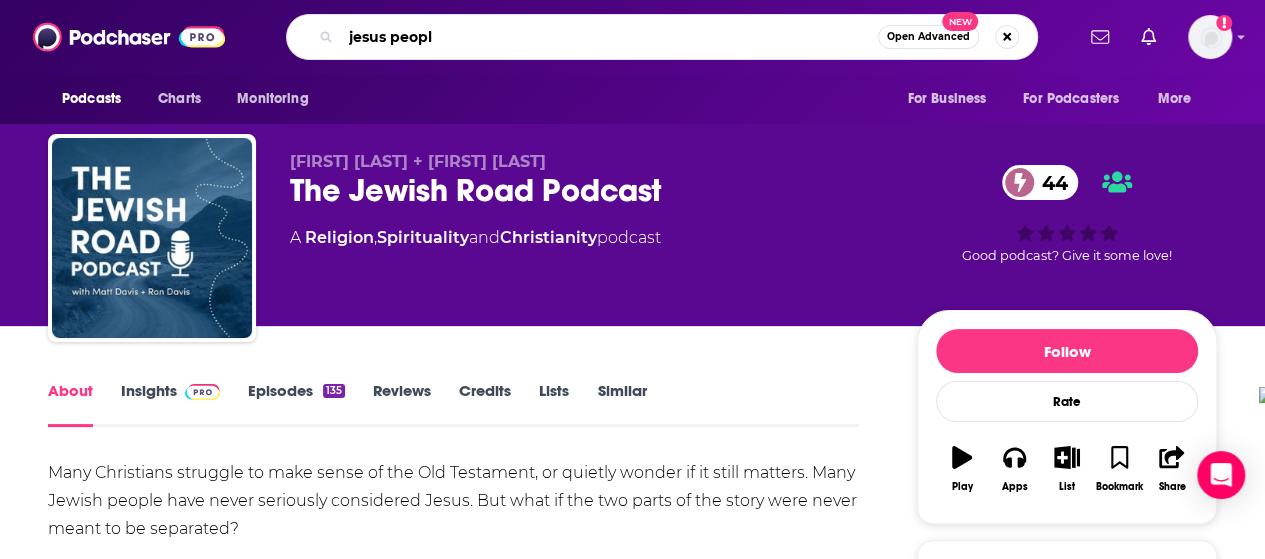 type on "jesus people" 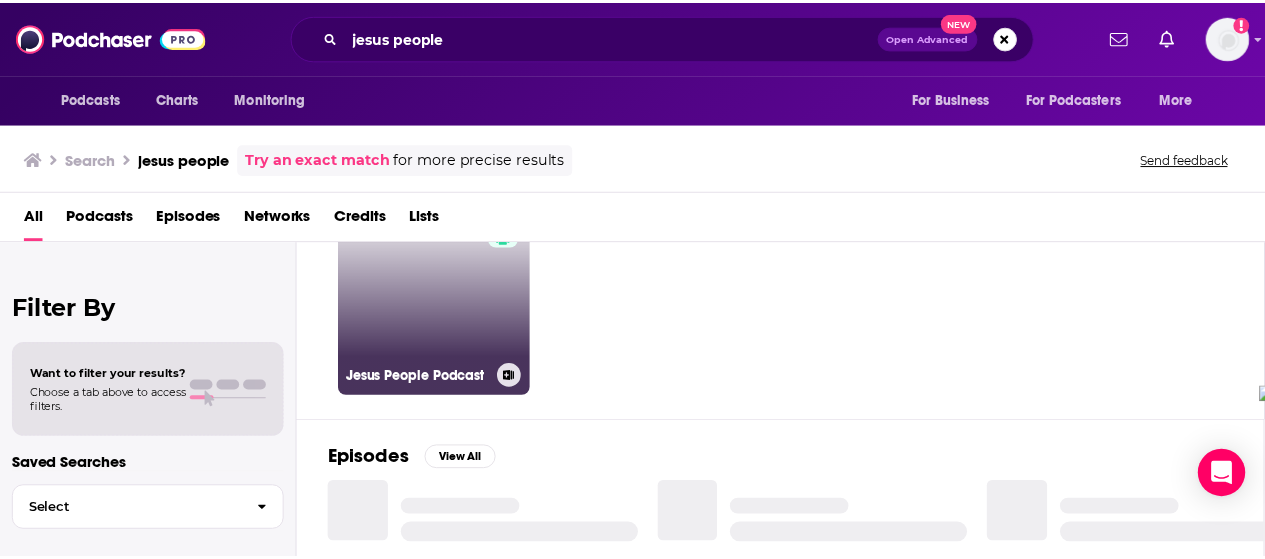 scroll, scrollTop: 0, scrollLeft: 0, axis: both 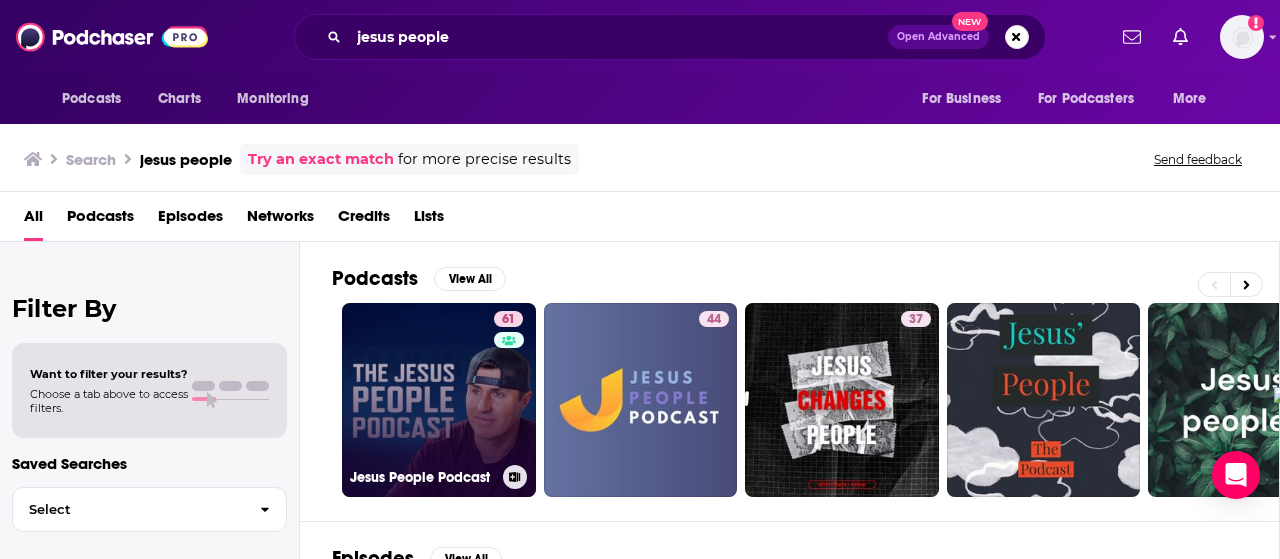 click on "61 Jesus People Podcast" at bounding box center [439, 400] 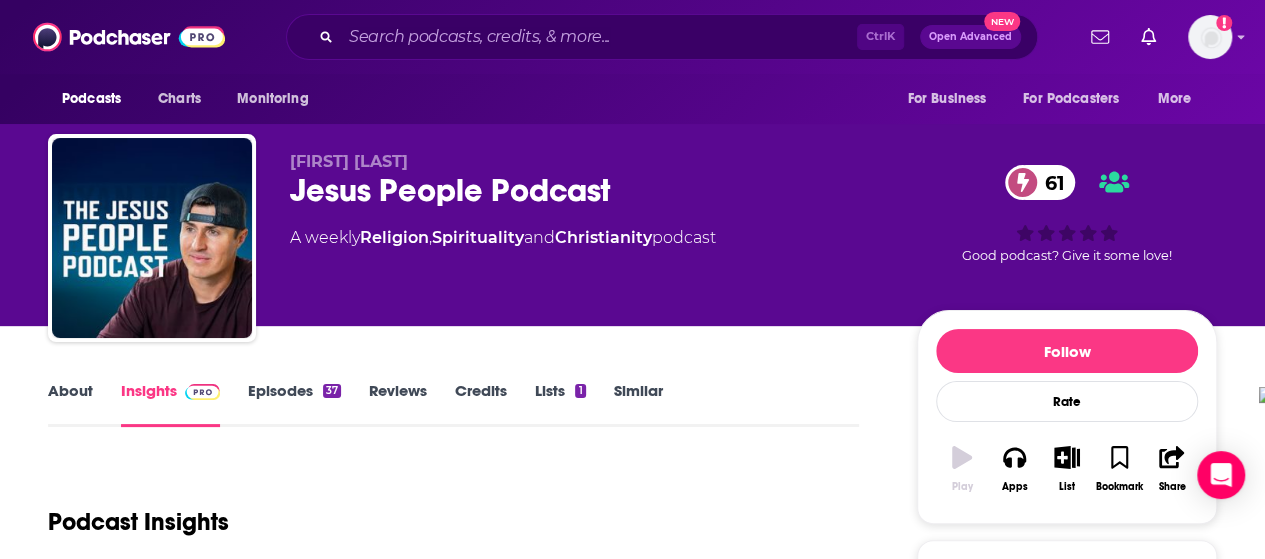 click on "About" at bounding box center [70, 404] 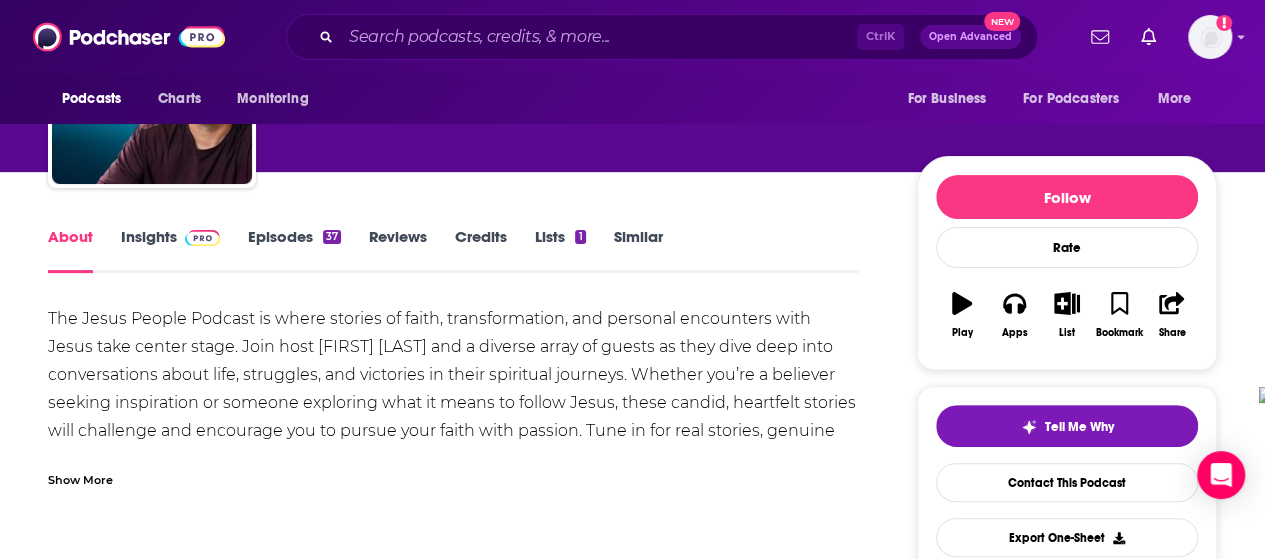 scroll, scrollTop: 200, scrollLeft: 0, axis: vertical 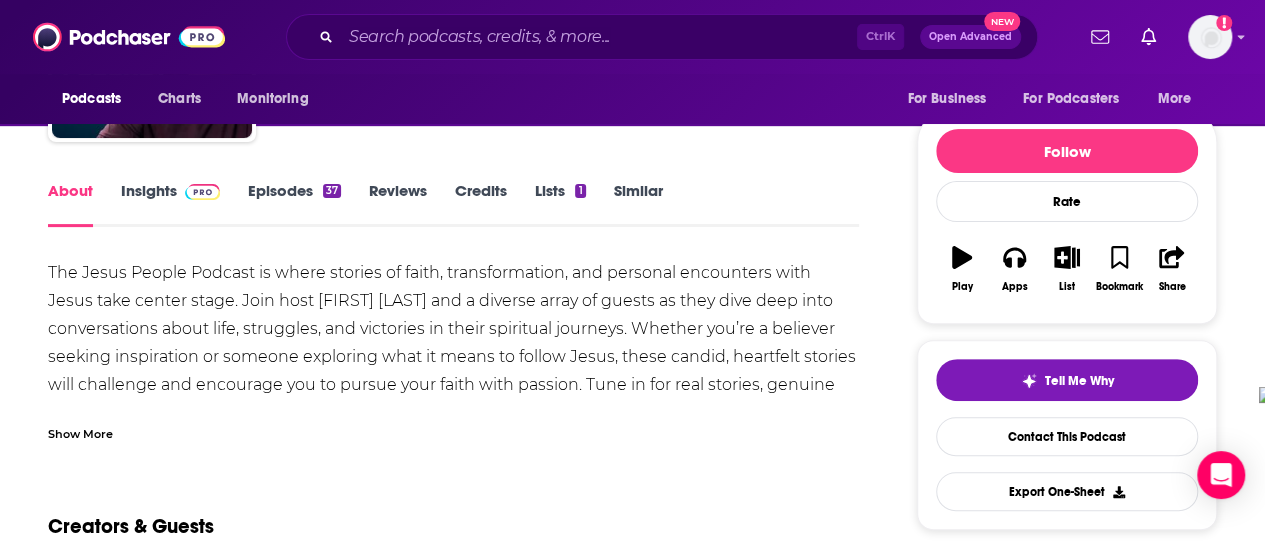 click on "Show More" at bounding box center (80, 432) 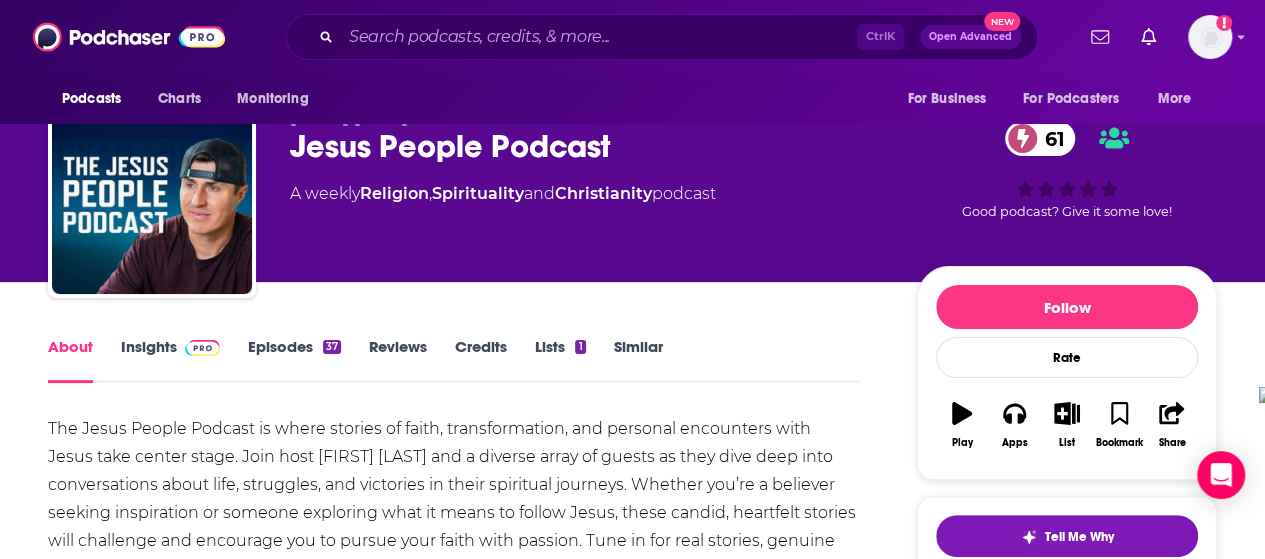 scroll, scrollTop: 0, scrollLeft: 0, axis: both 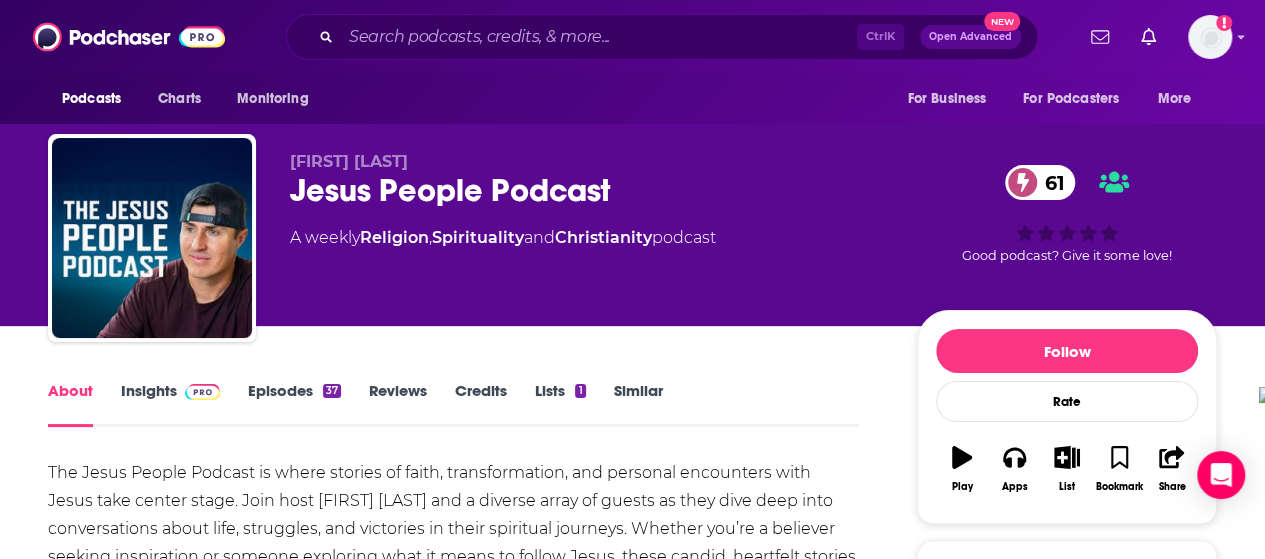 click on "Episodes 37" at bounding box center (294, 404) 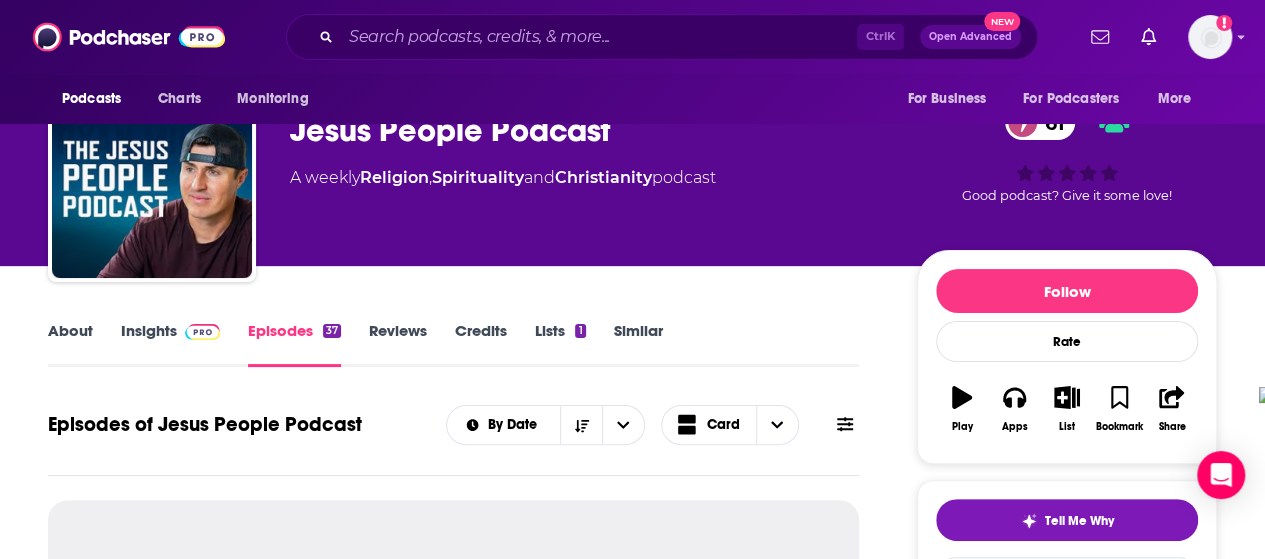 scroll, scrollTop: 0, scrollLeft: 0, axis: both 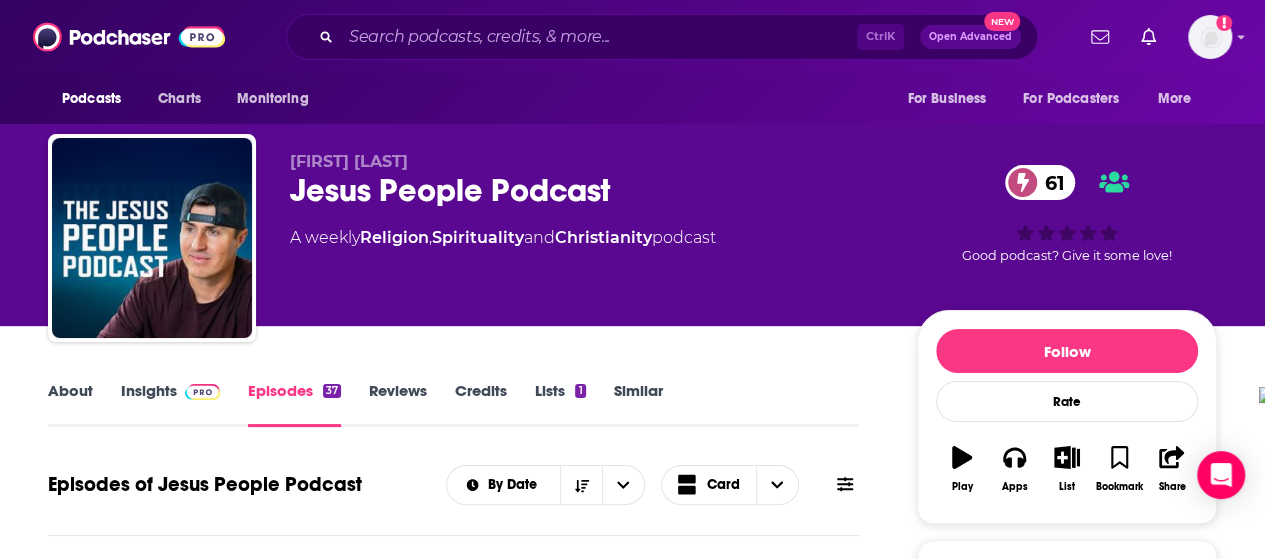click at bounding box center [202, 392] 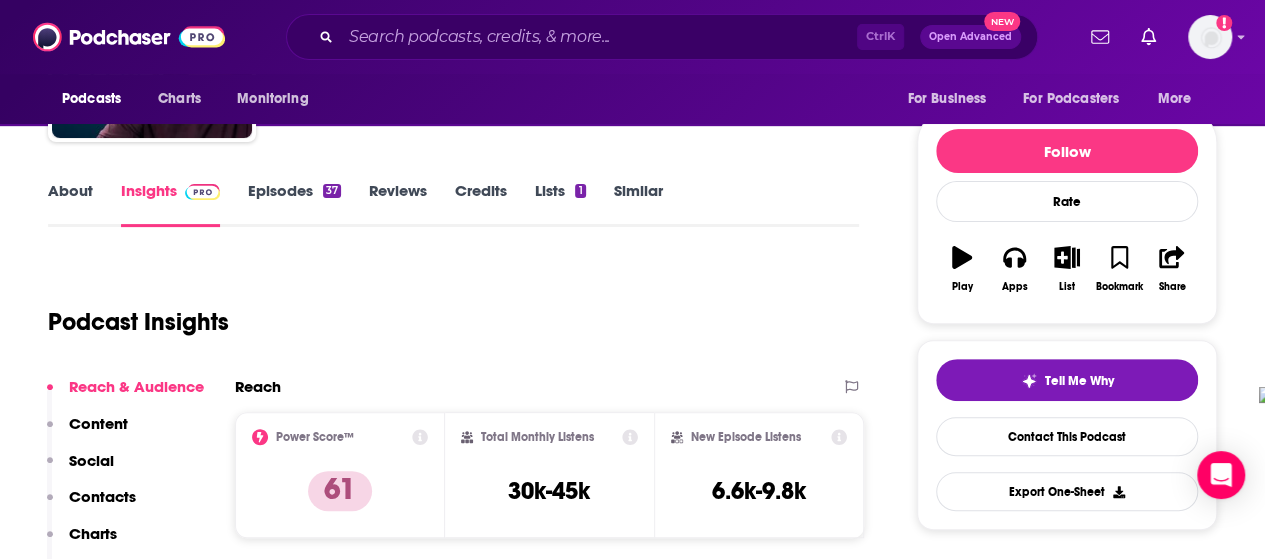 scroll, scrollTop: 0, scrollLeft: 0, axis: both 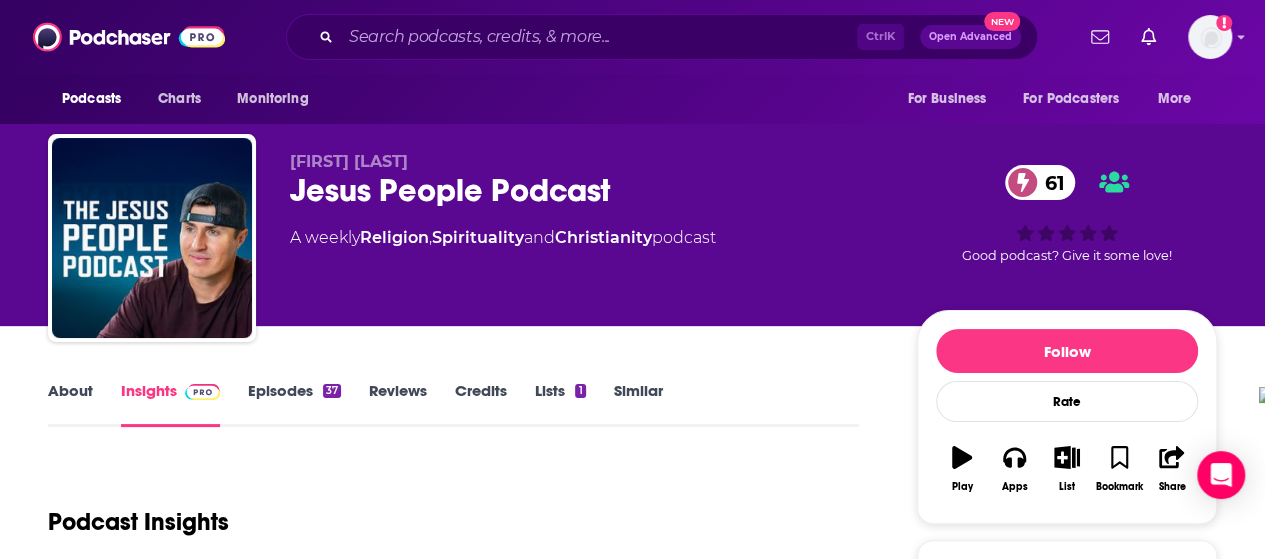 click on "About" at bounding box center [70, 404] 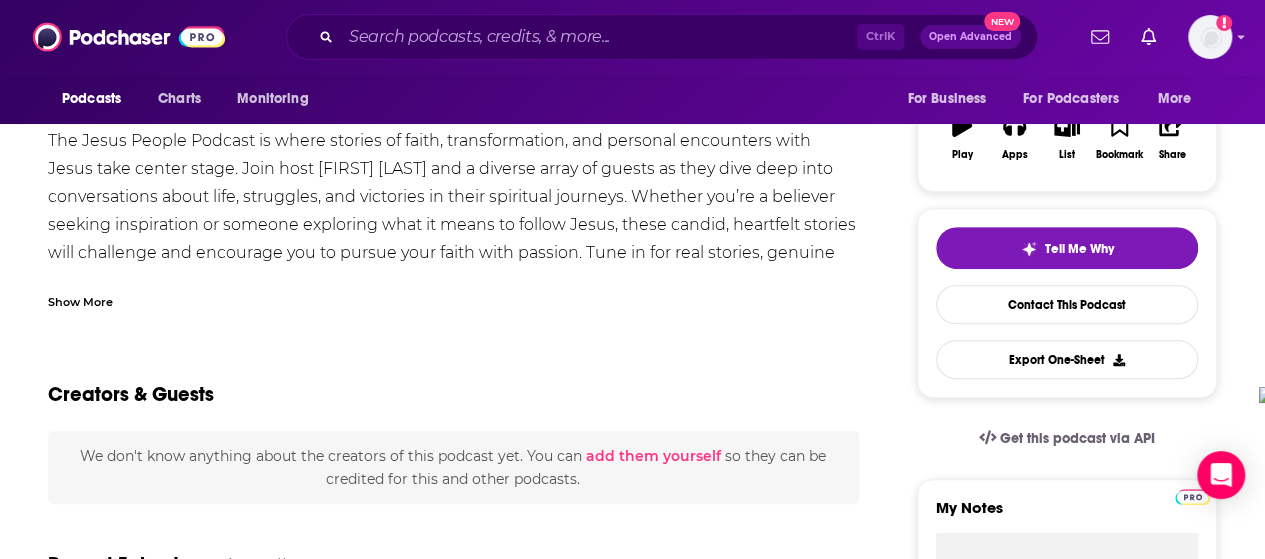 scroll, scrollTop: 0, scrollLeft: 0, axis: both 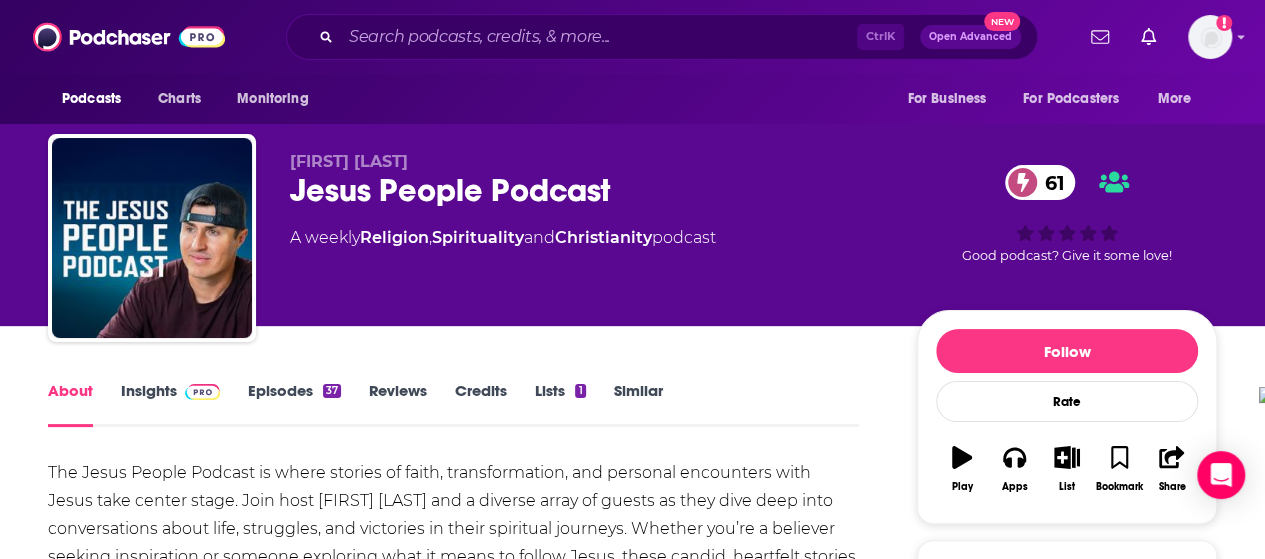 click at bounding box center (198, 390) 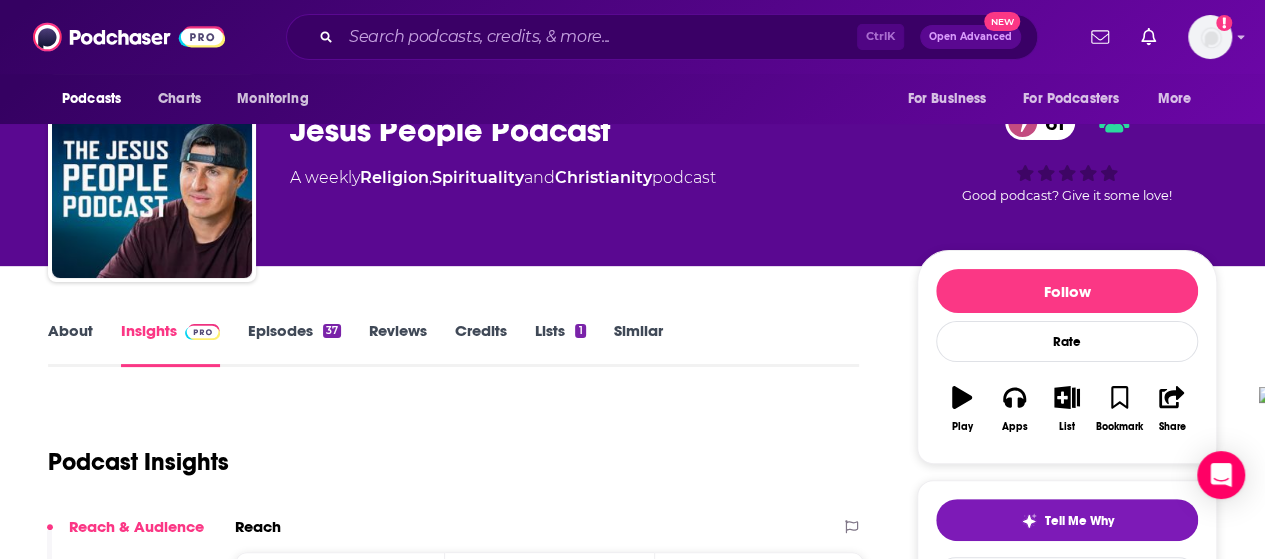 scroll, scrollTop: 0, scrollLeft: 0, axis: both 